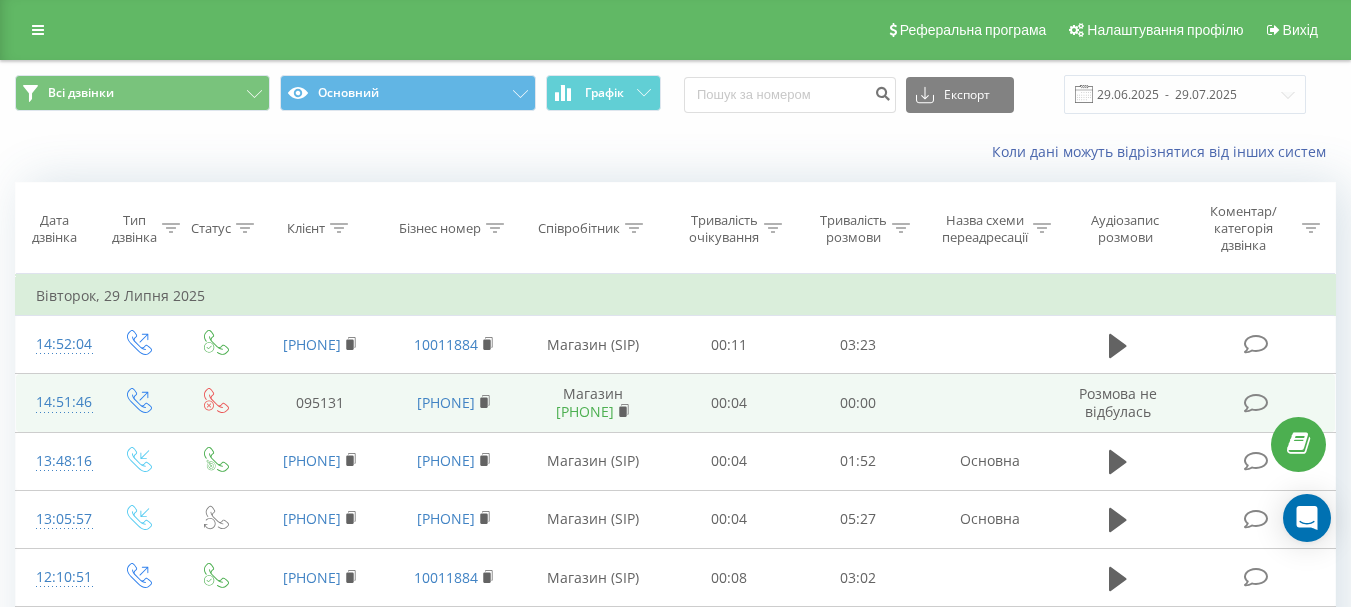 scroll, scrollTop: 0, scrollLeft: 0, axis: both 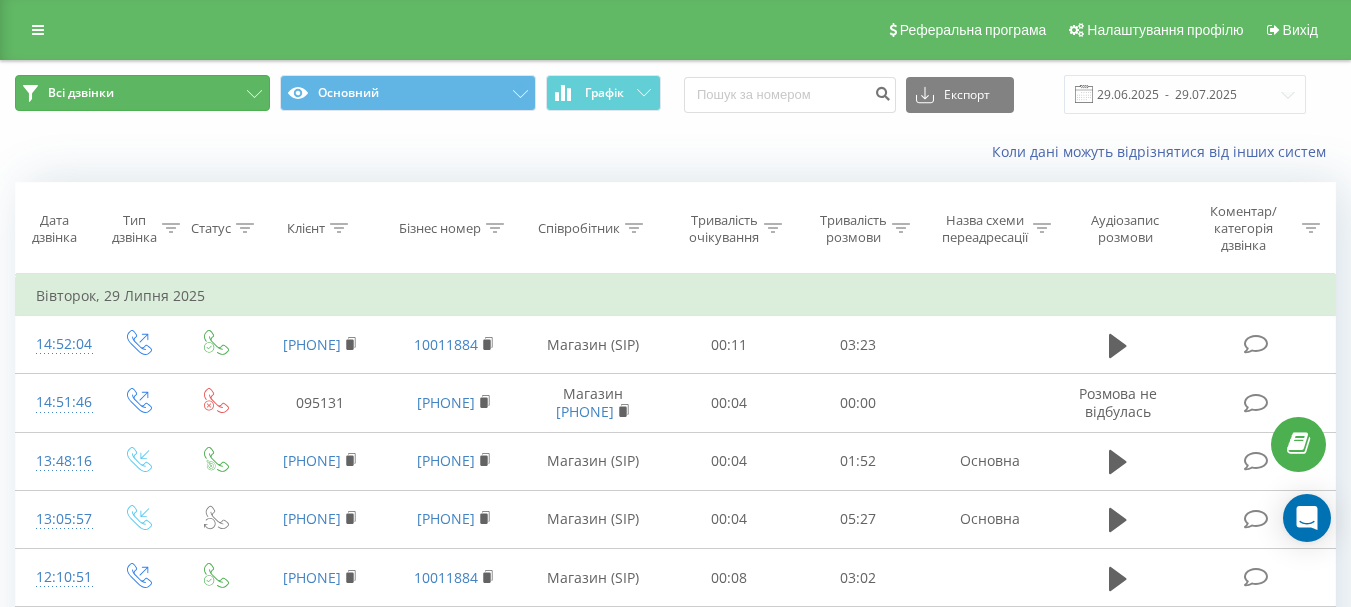 click on "Всі дзвінки" at bounding box center (81, 93) 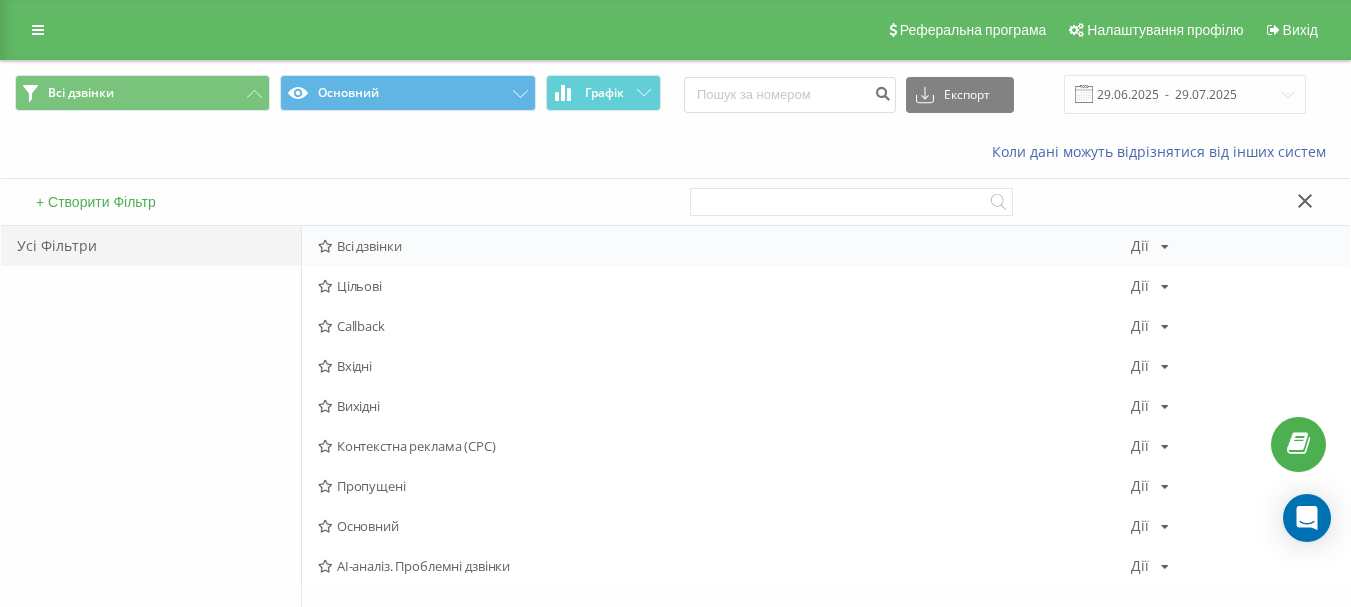 click on "Всі дзвінки" at bounding box center [724, 246] 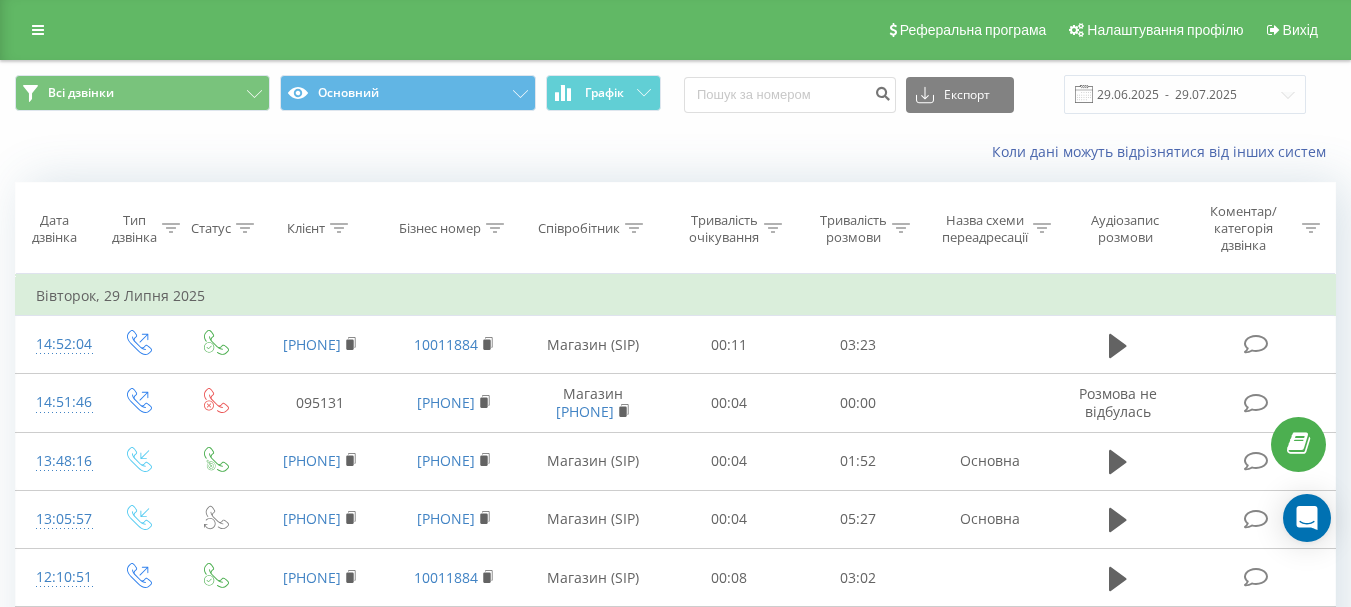 click on "Дата дзвінка" at bounding box center (54, 229) 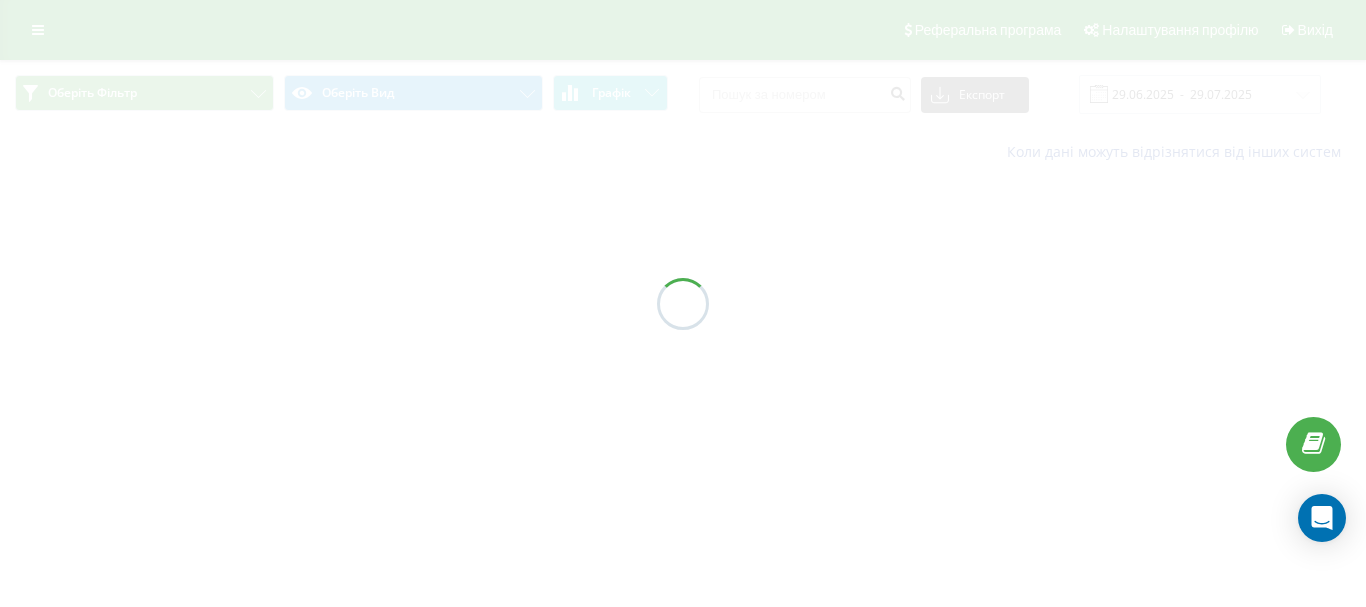 scroll, scrollTop: 0, scrollLeft: 0, axis: both 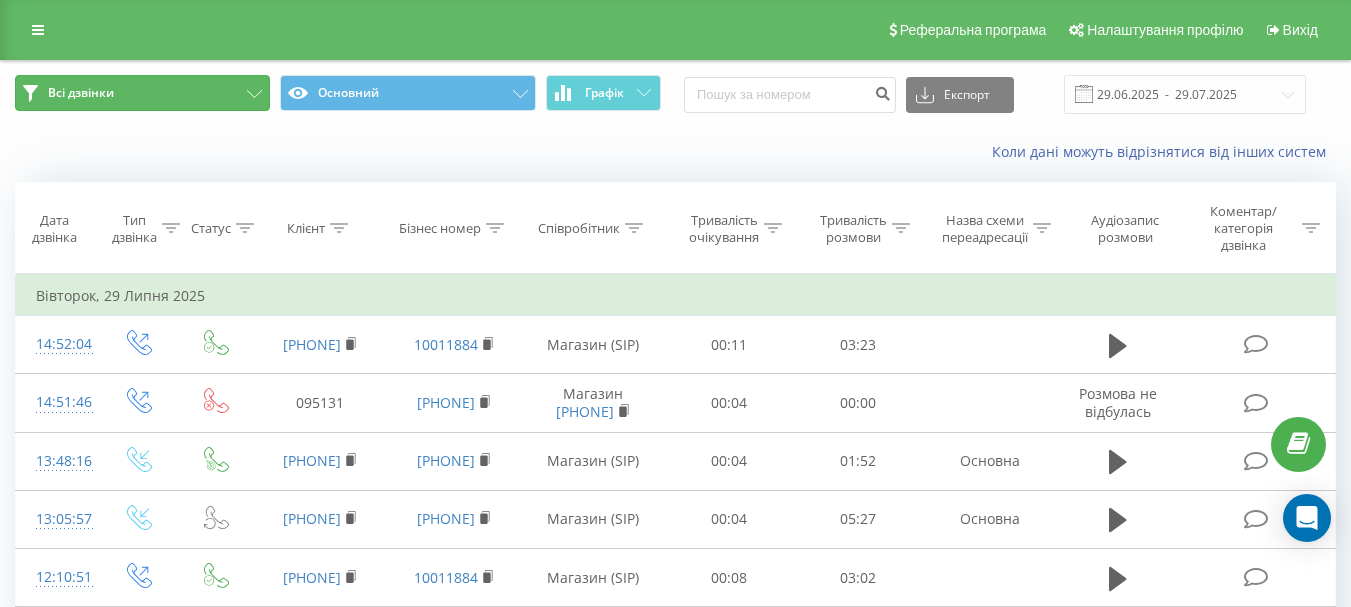 click on "Всі дзвінки" at bounding box center [81, 93] 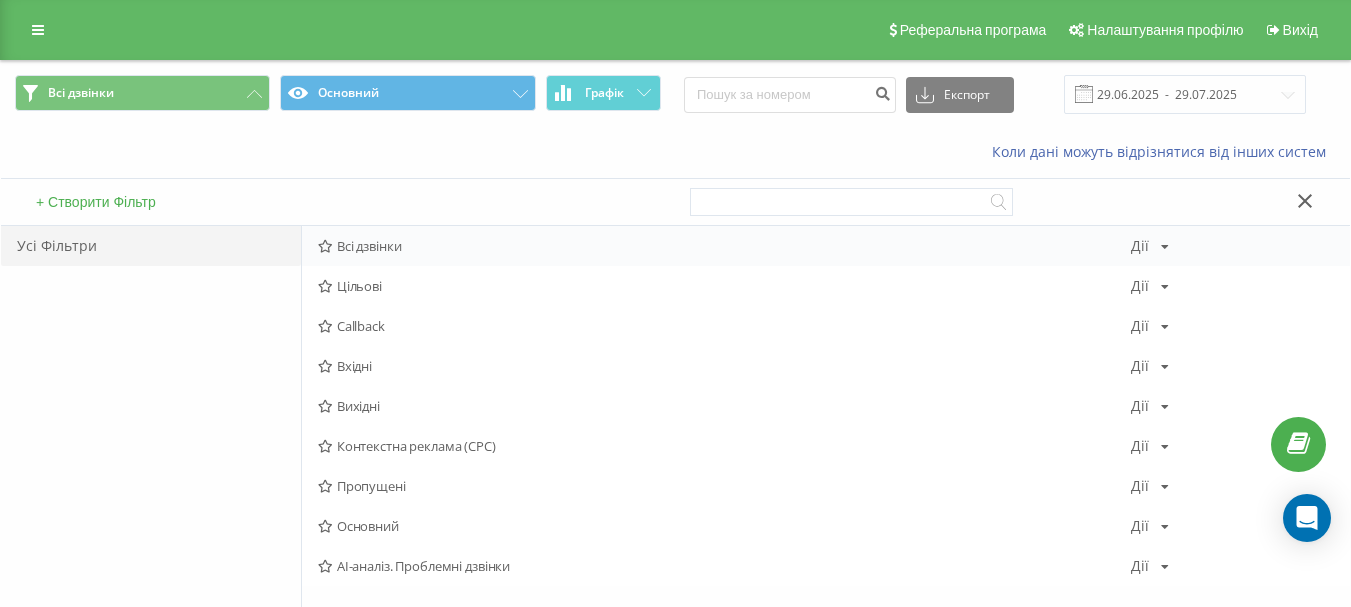 click on "Всі дзвінки" at bounding box center (724, 246) 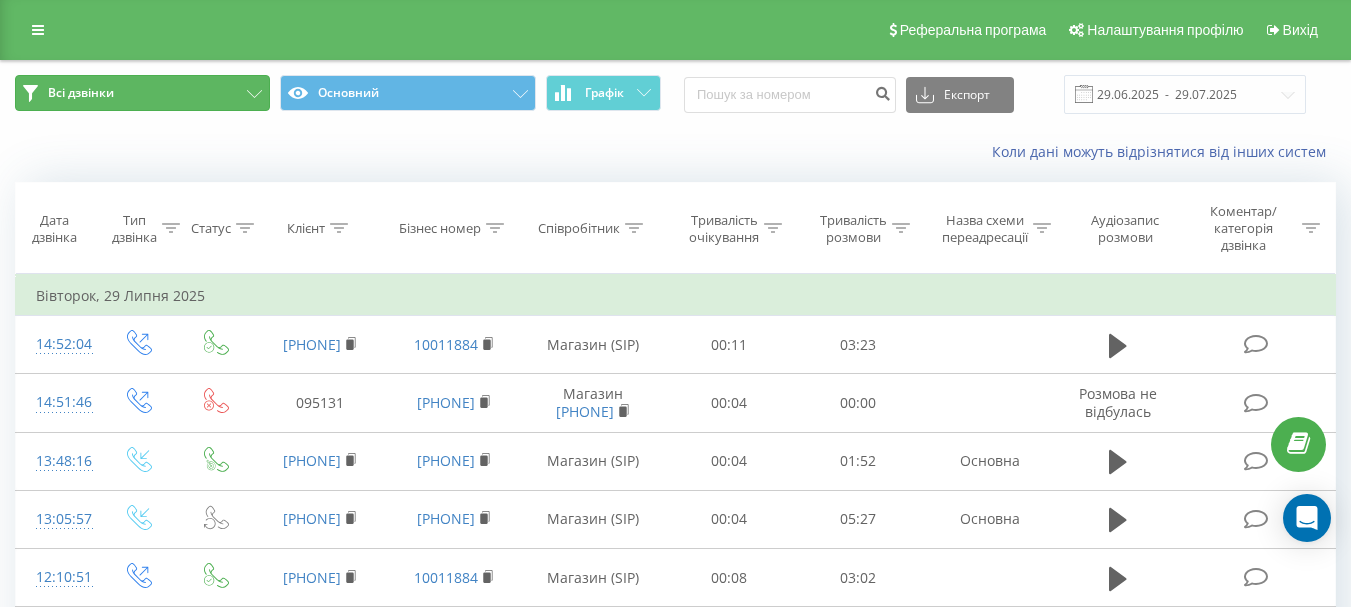 click 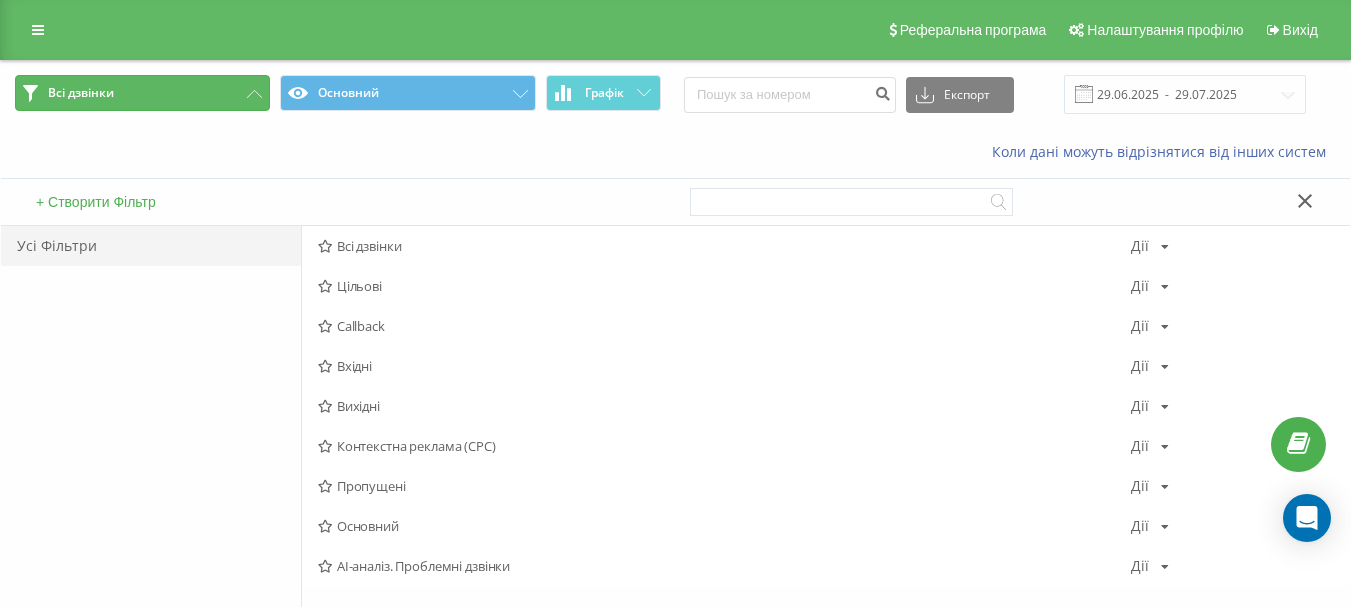 click 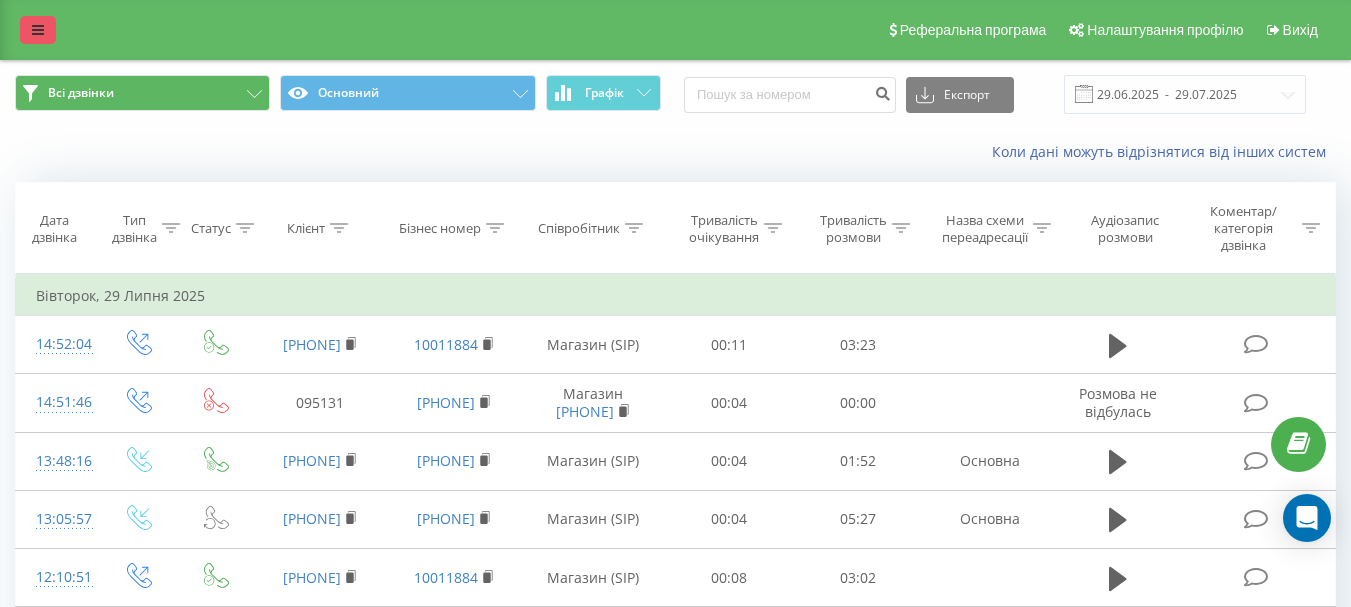 click at bounding box center [38, 30] 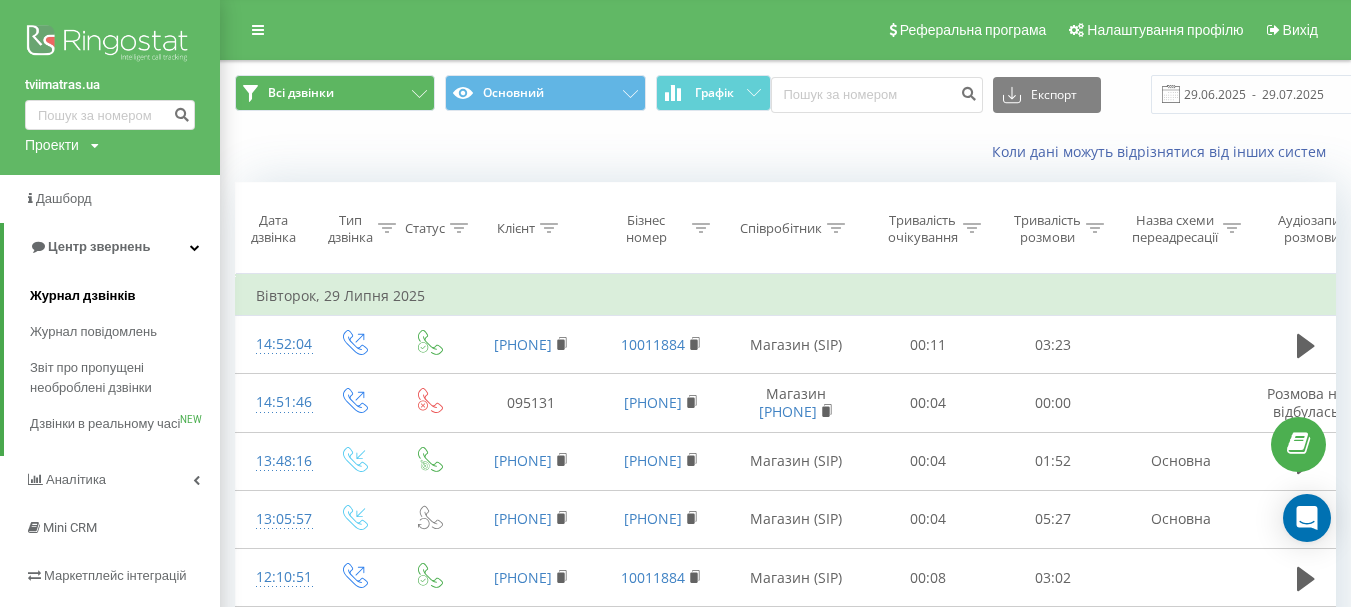 click on "Журнал дзвінків" at bounding box center (83, 296) 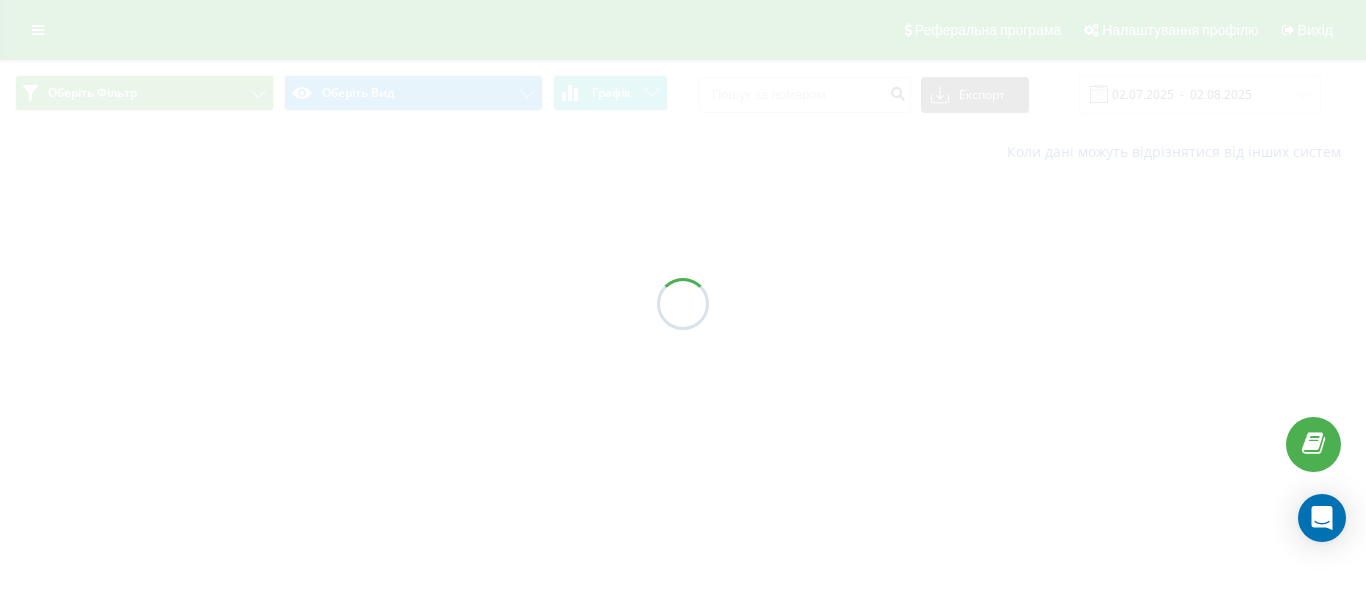 scroll, scrollTop: 0, scrollLeft: 0, axis: both 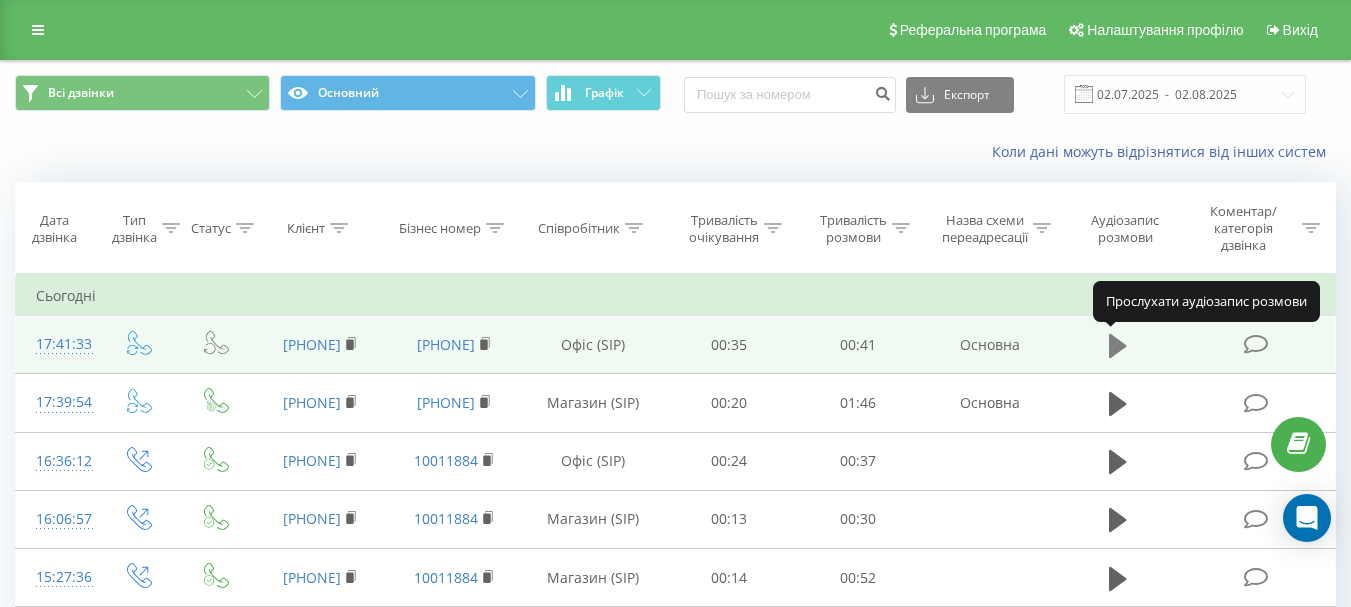 click 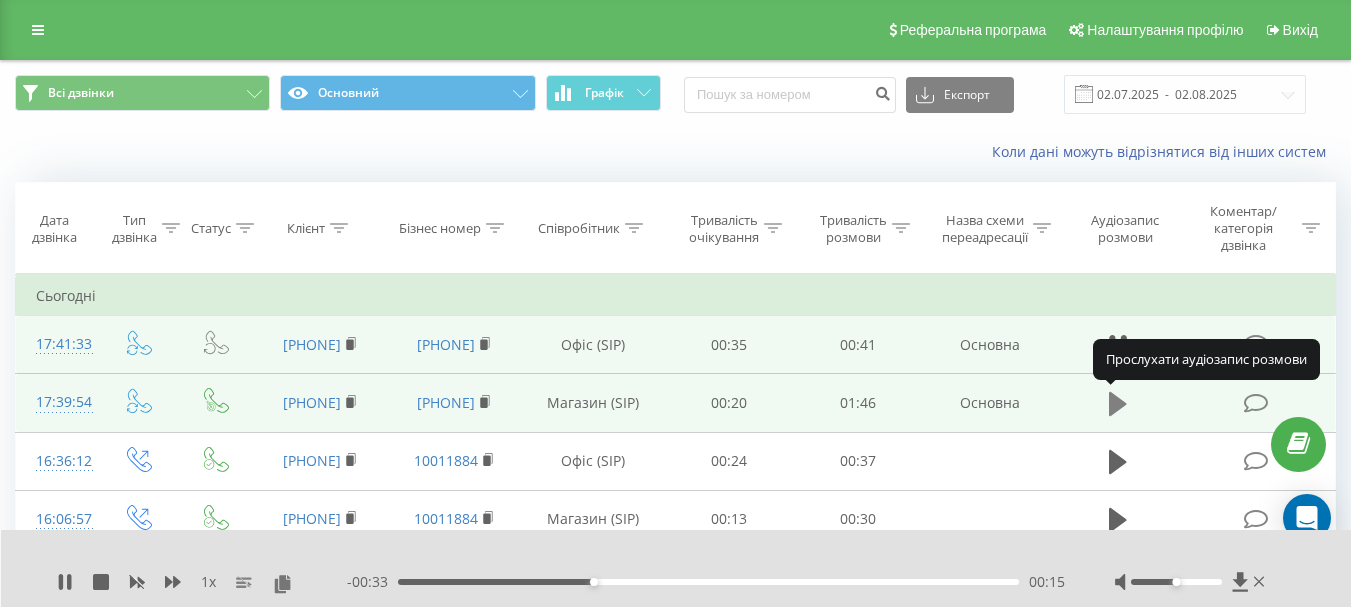 click 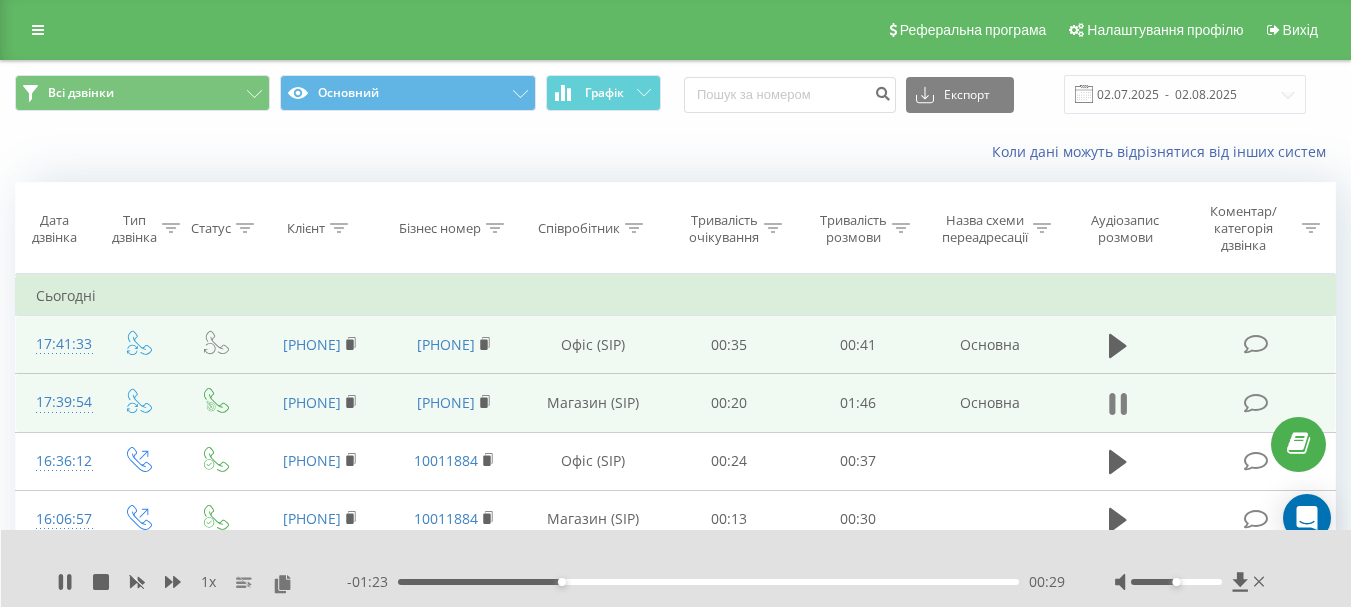 click 